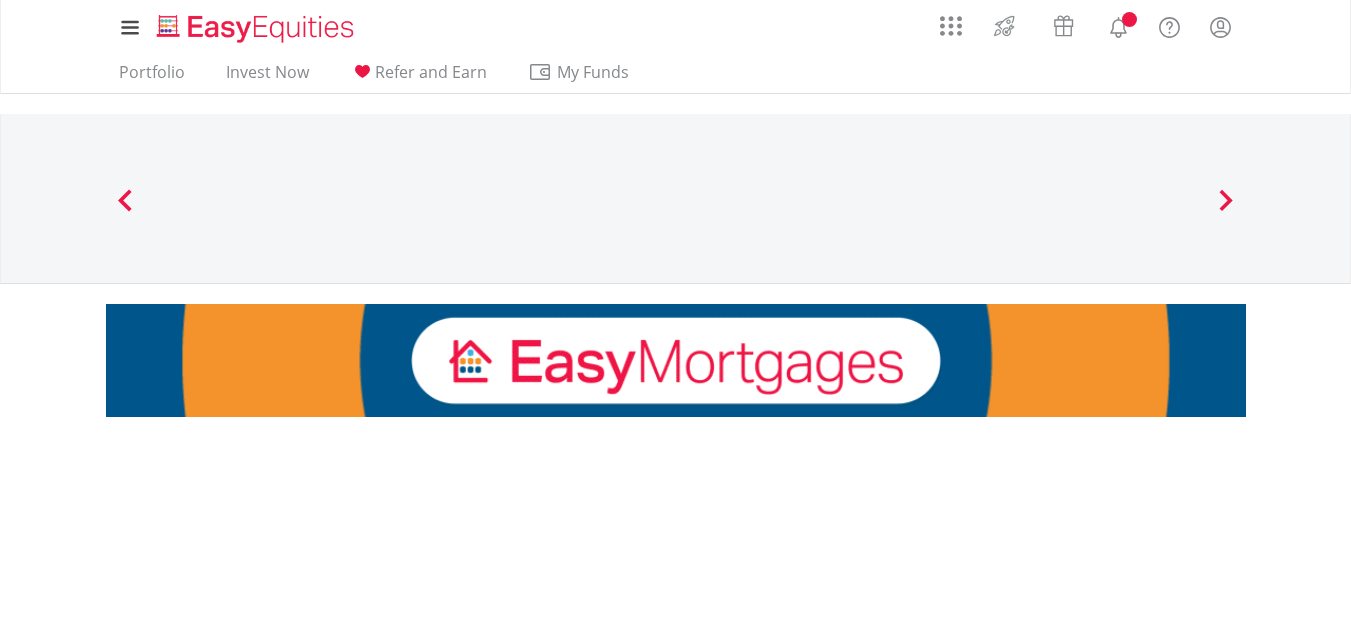scroll, scrollTop: 0, scrollLeft: 0, axis: both 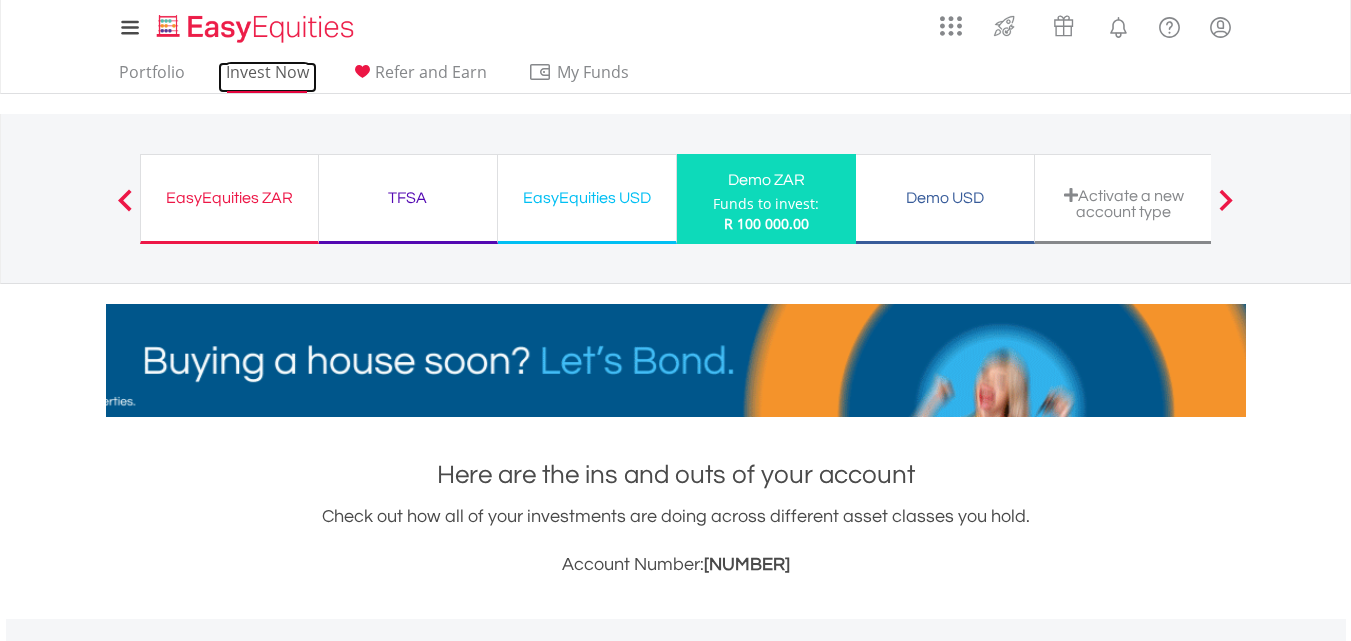 click on "Invest Now" at bounding box center (267, 77) 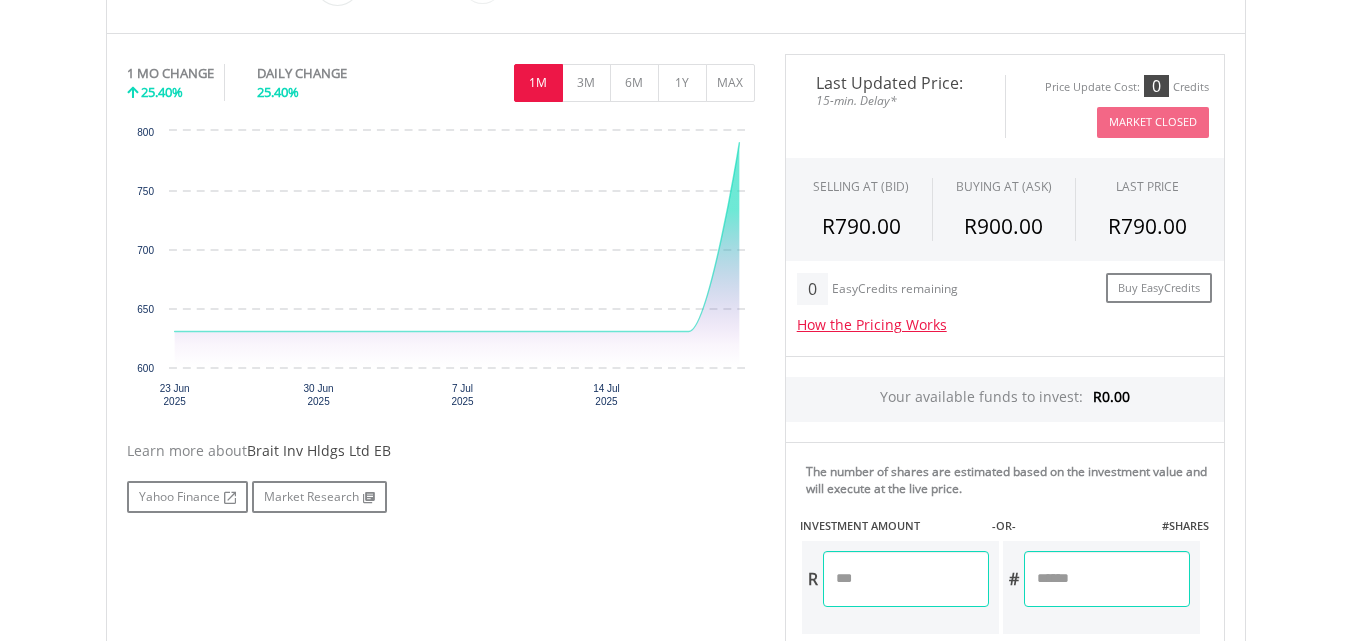 scroll, scrollTop: 591, scrollLeft: 0, axis: vertical 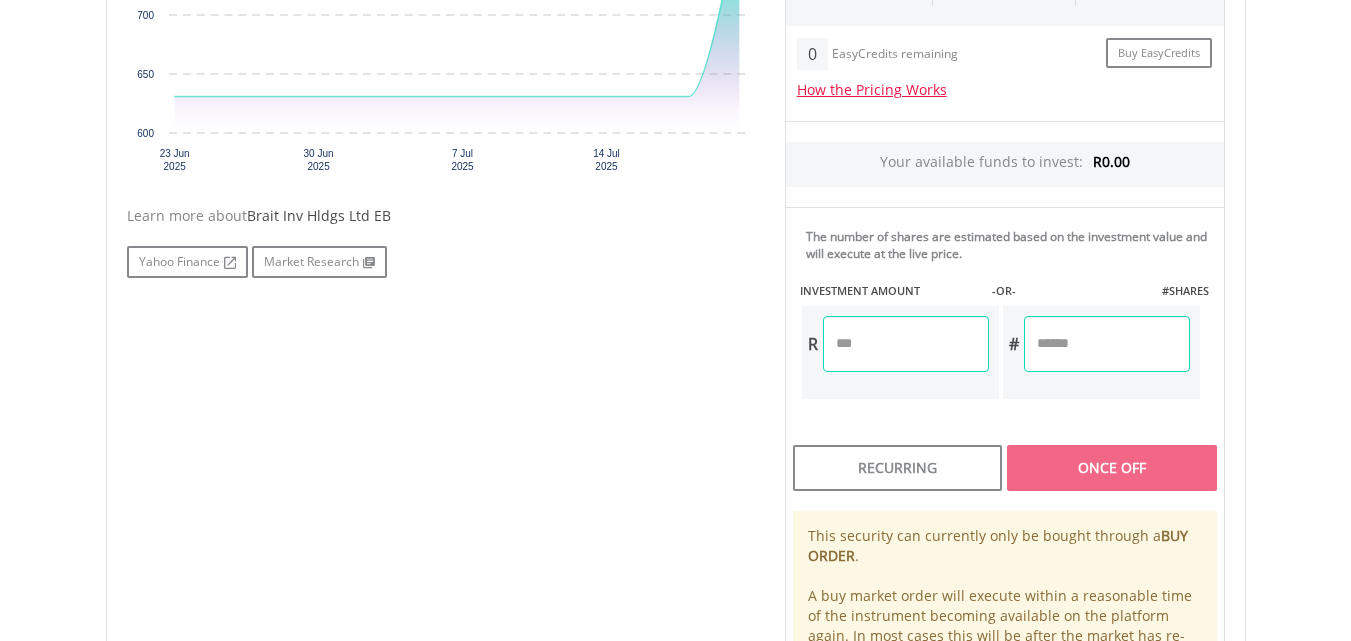 click at bounding box center [906, 344] 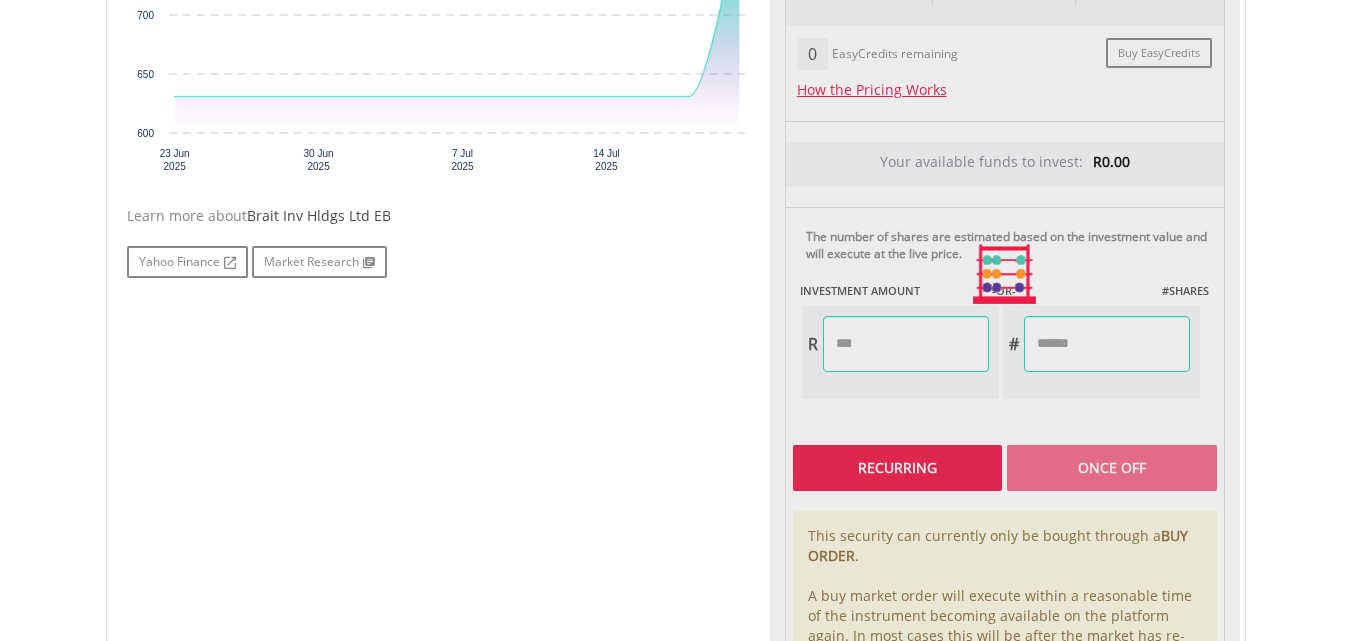 click on "Last Updated Price:
15-min. Delay*
Price Update Cost:
0
Credits
Market Closed
SELLING AT (BID)
BUYING AT                     (ASK)
LAST PRICE
R790.00
R900.00
R790.00
0
R" at bounding box center (1005, 274) 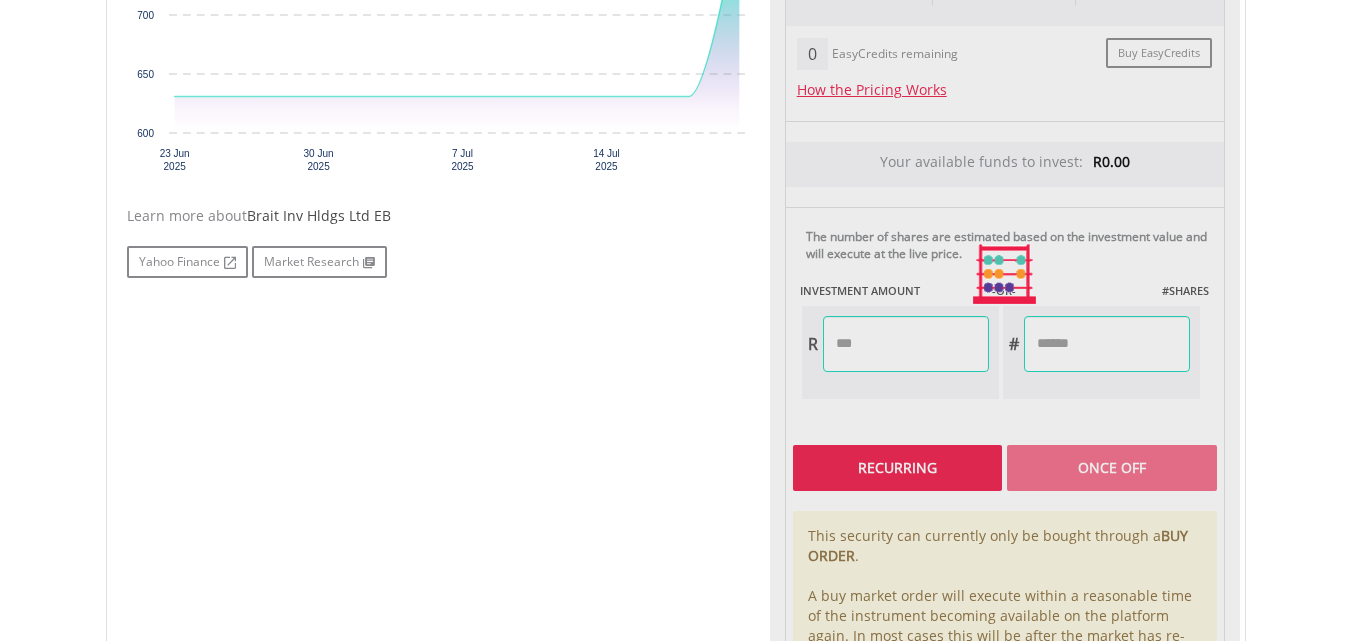 type on "******" 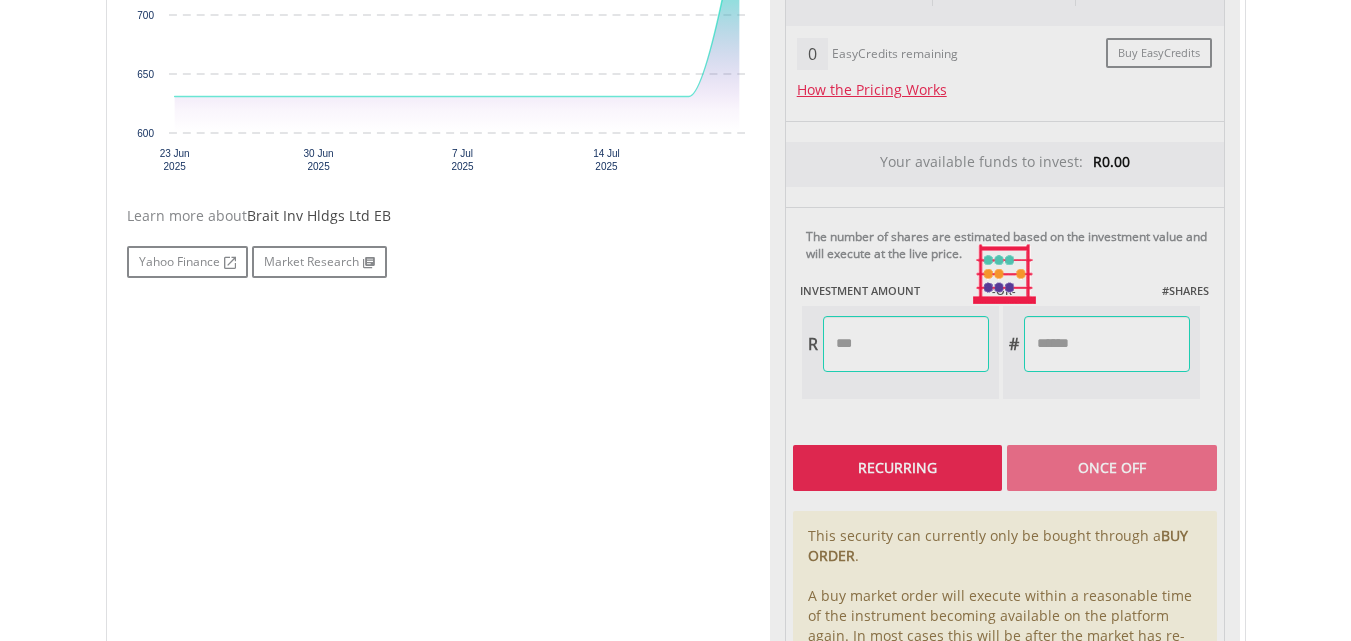 type on "******" 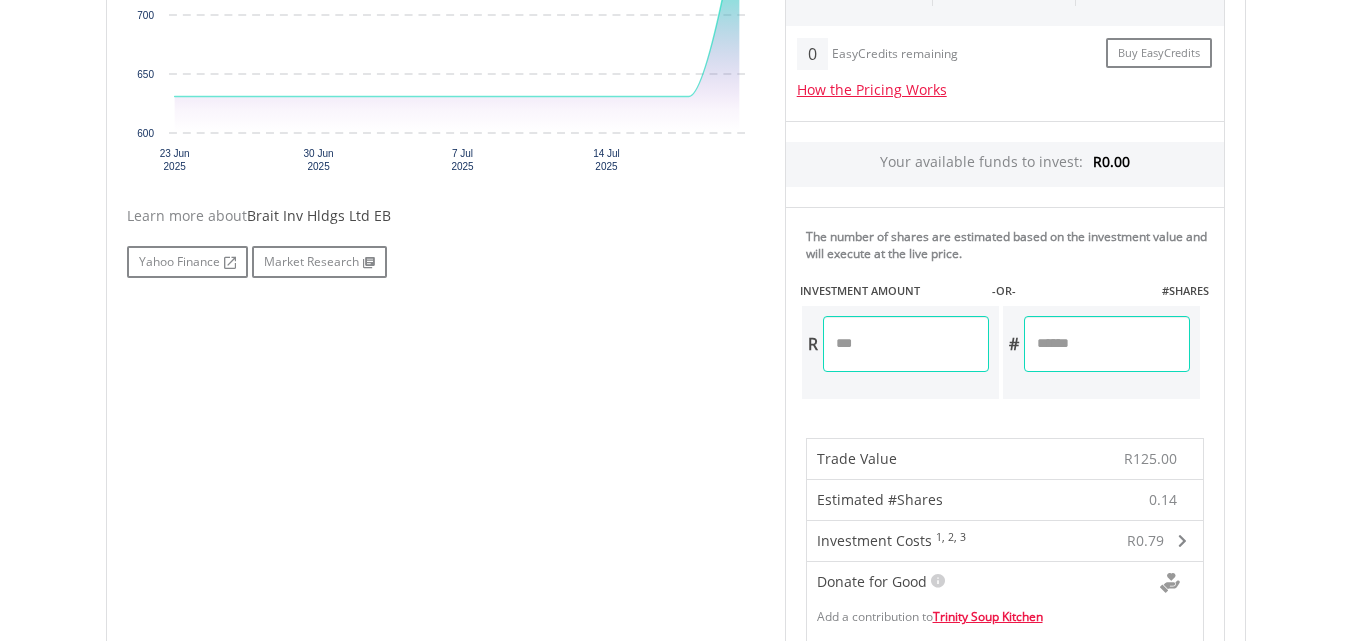 click at bounding box center (1182, 541) 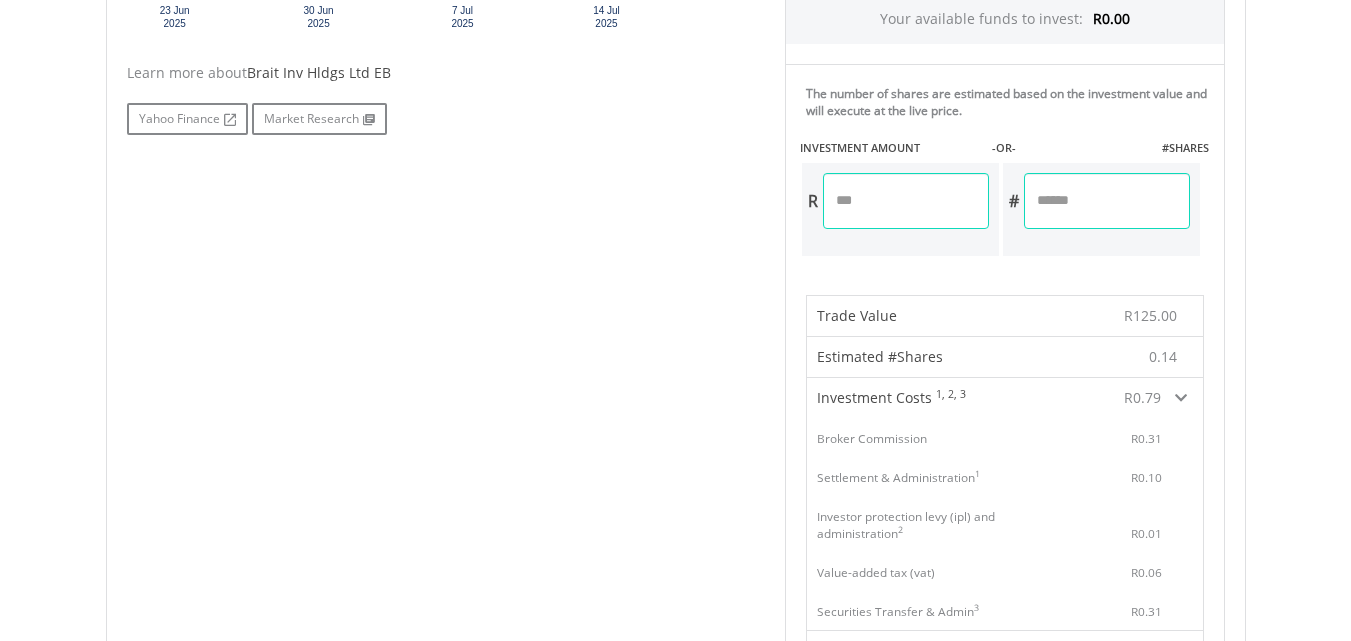 scroll, scrollTop: 931, scrollLeft: 0, axis: vertical 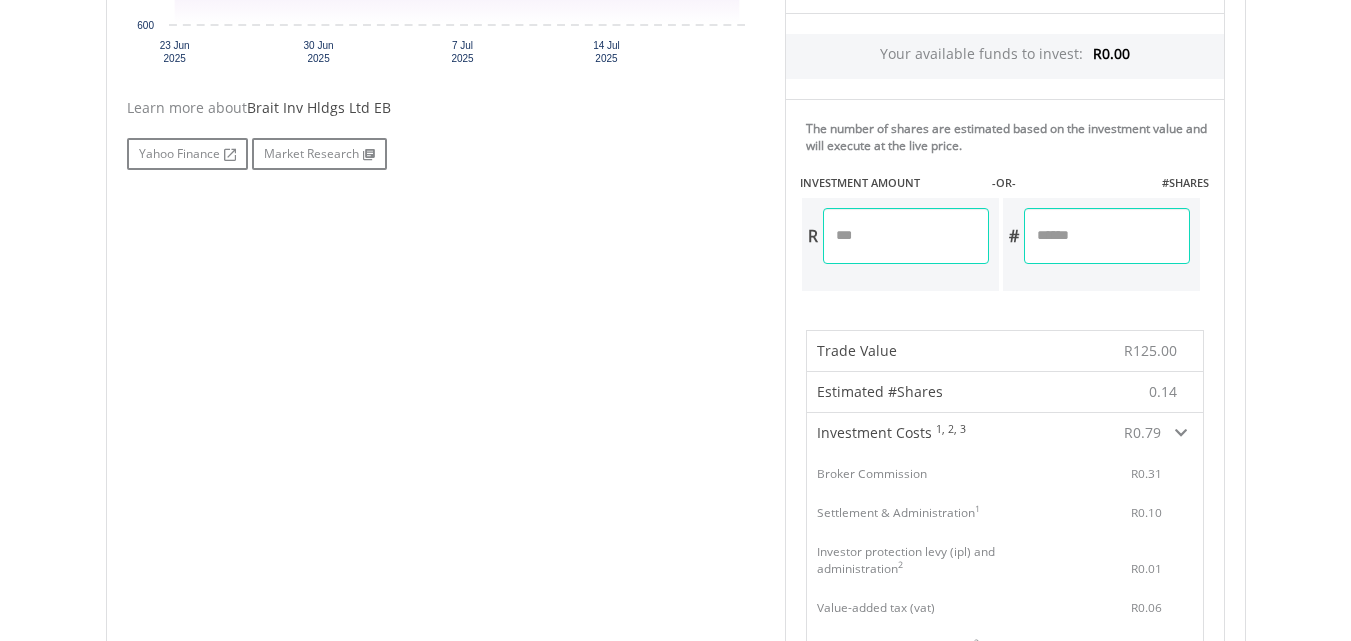 click at bounding box center [1181, 433] 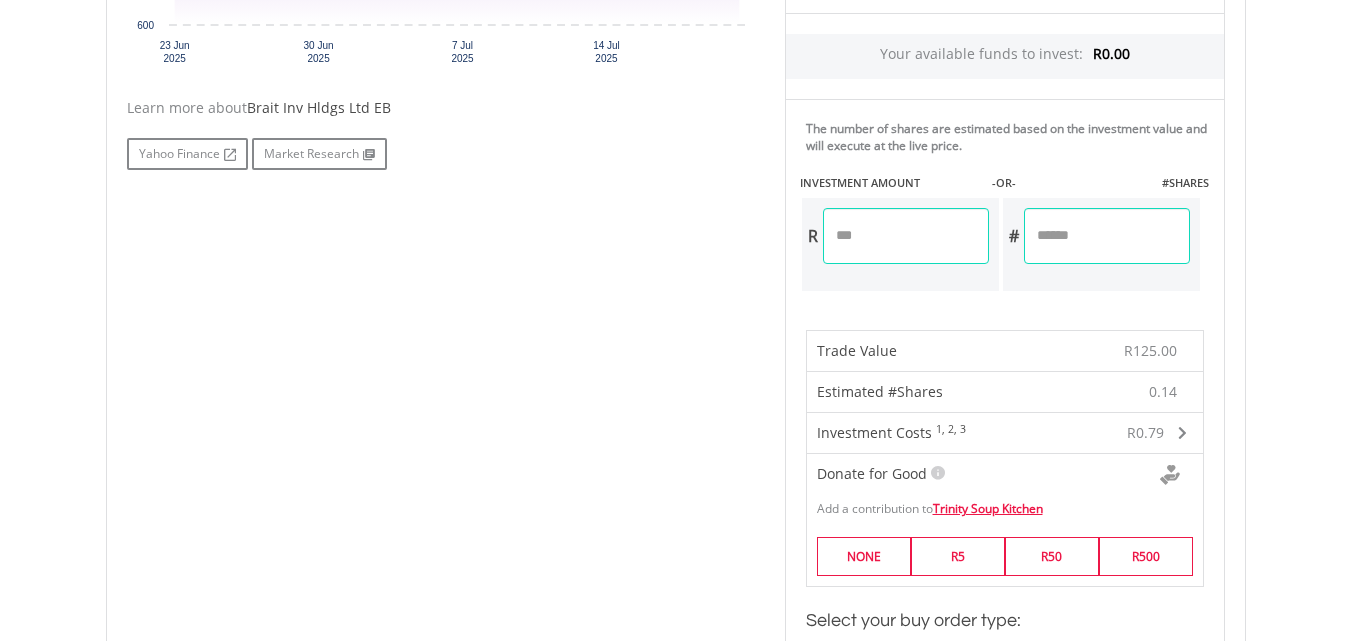 click on "******" at bounding box center (906, 236) 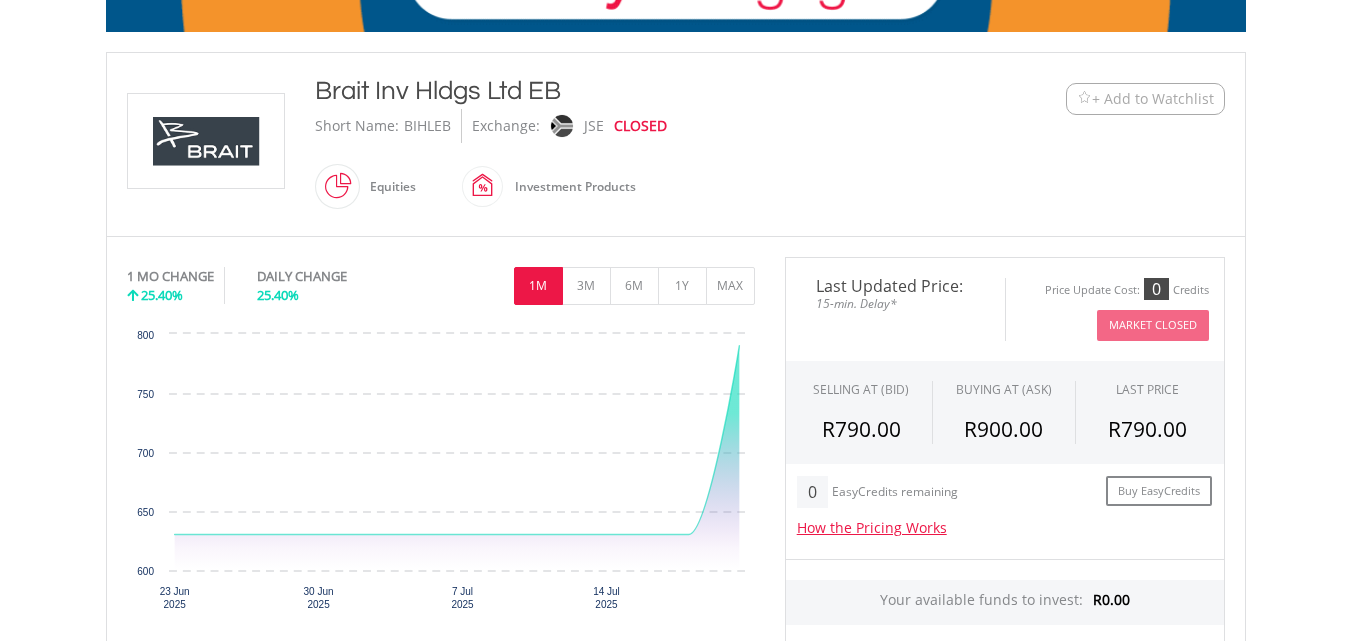 scroll, scrollTop: 376, scrollLeft: 0, axis: vertical 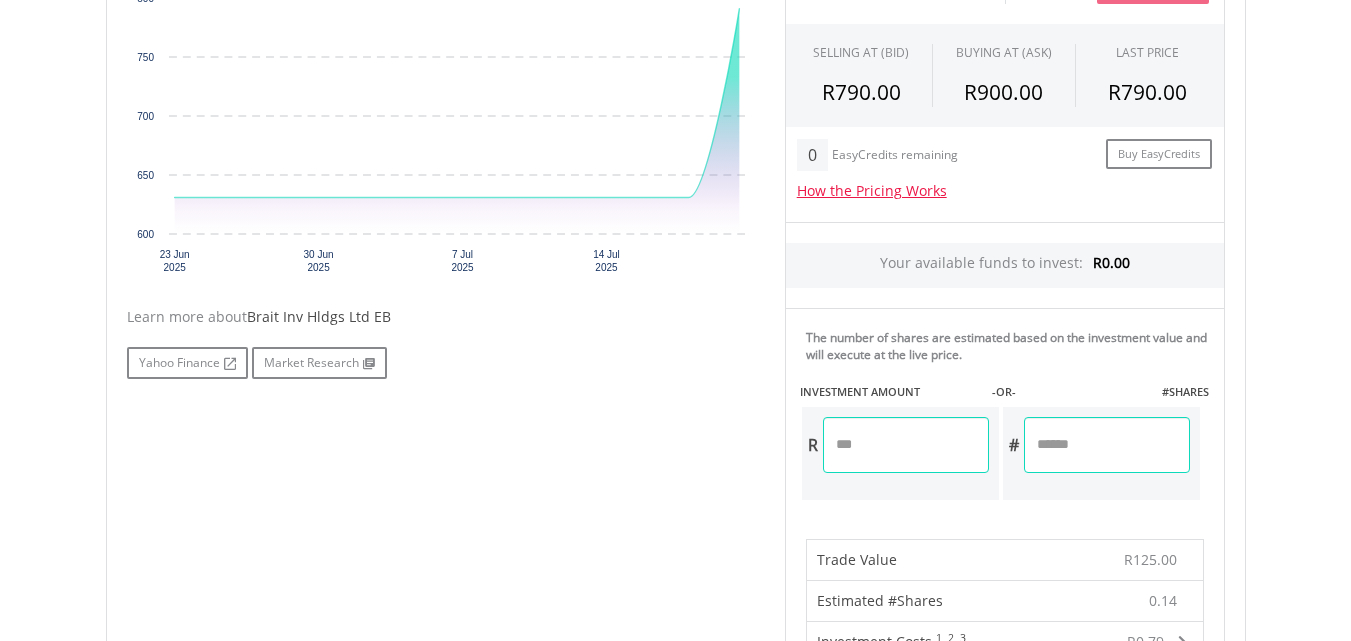 click at bounding box center (906, 445) 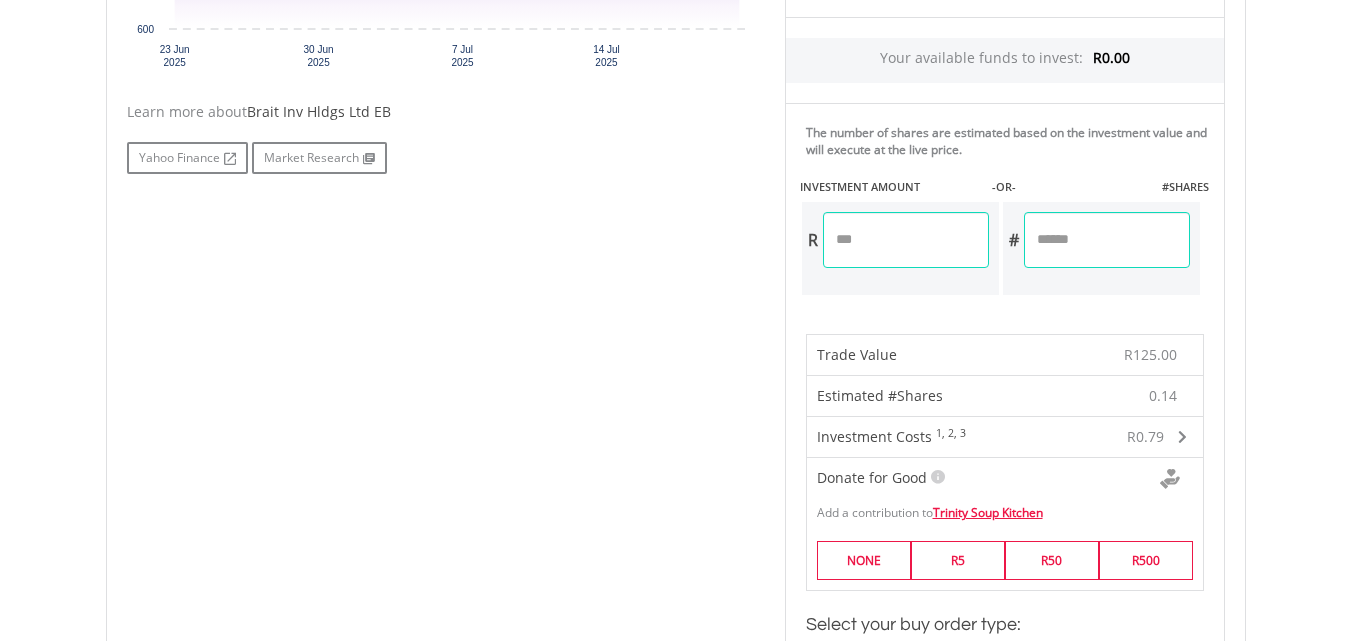 scroll, scrollTop: 1004, scrollLeft: 0, axis: vertical 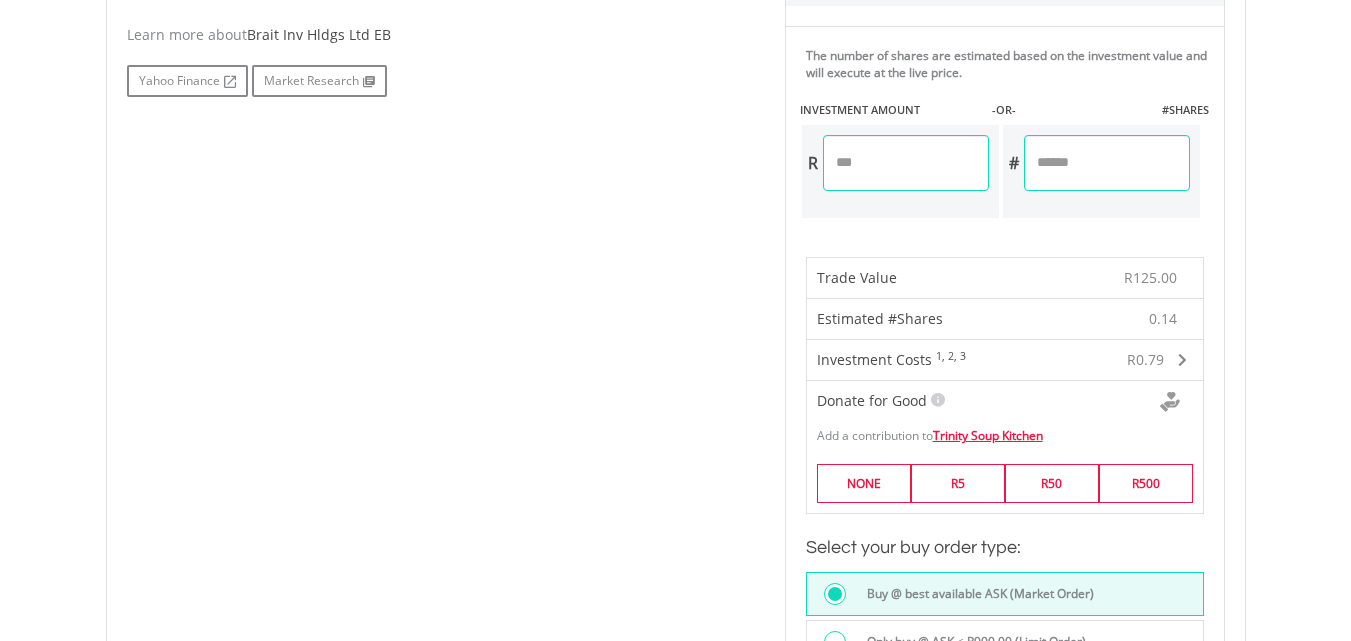 click on "****" at bounding box center [906, 163] 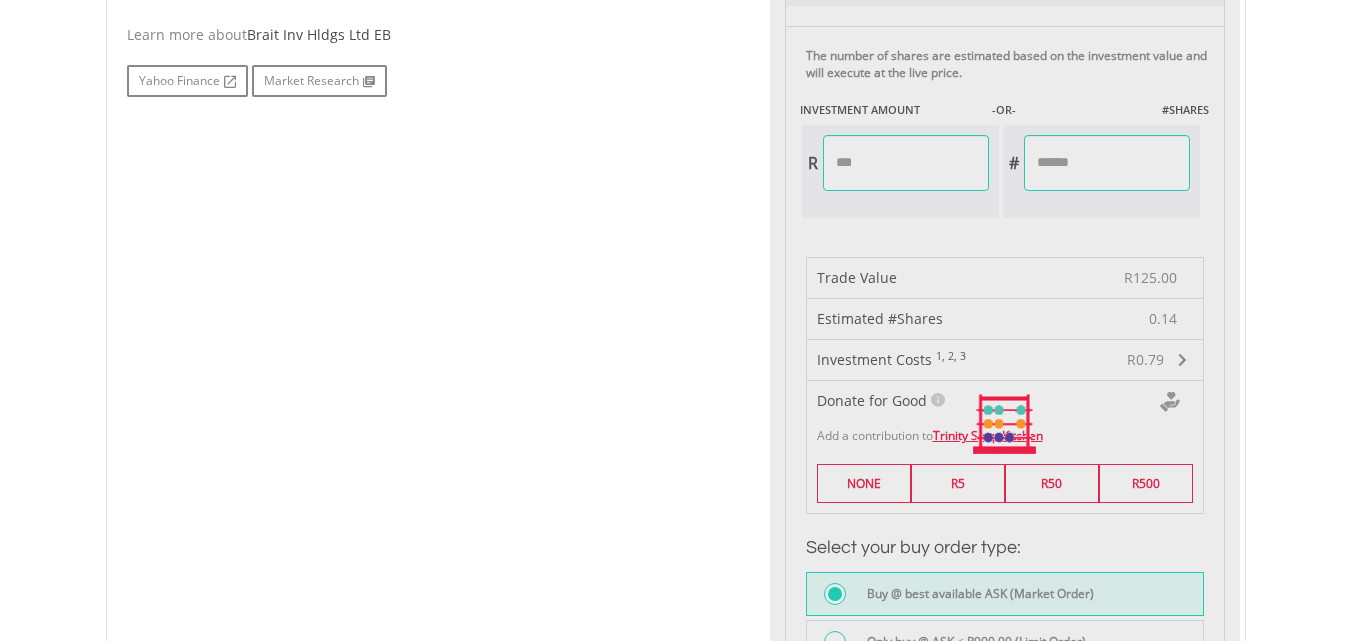 type on "*******" 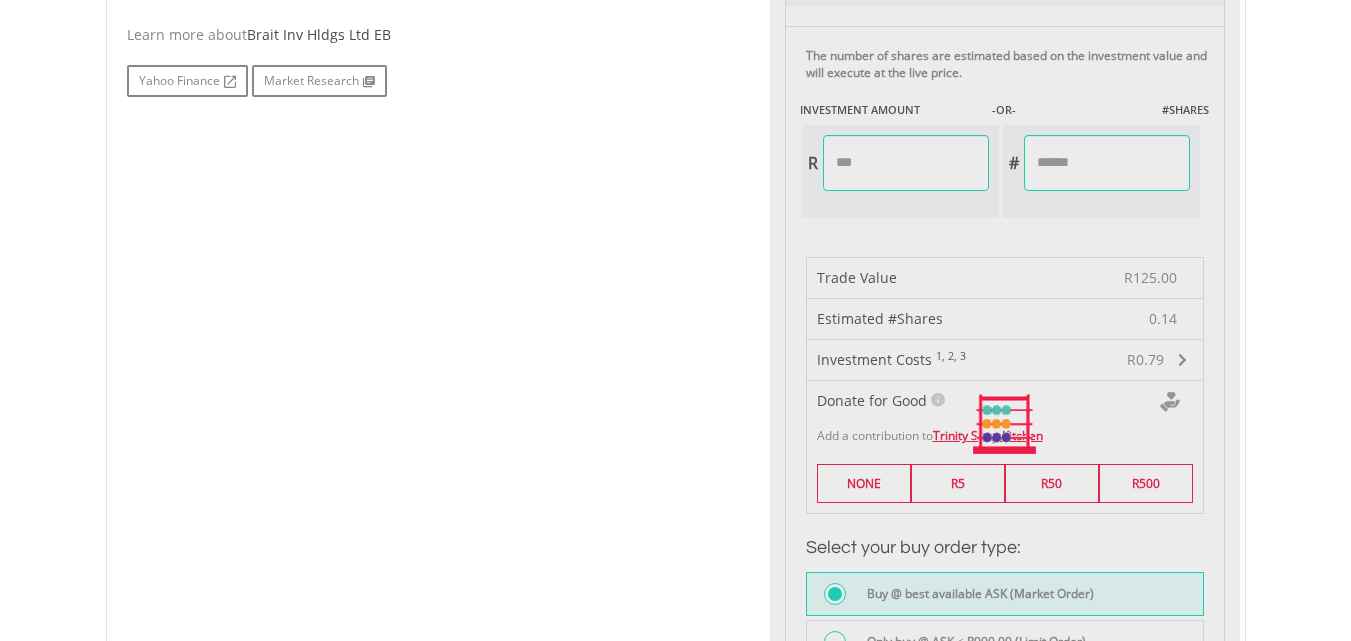 type on "******" 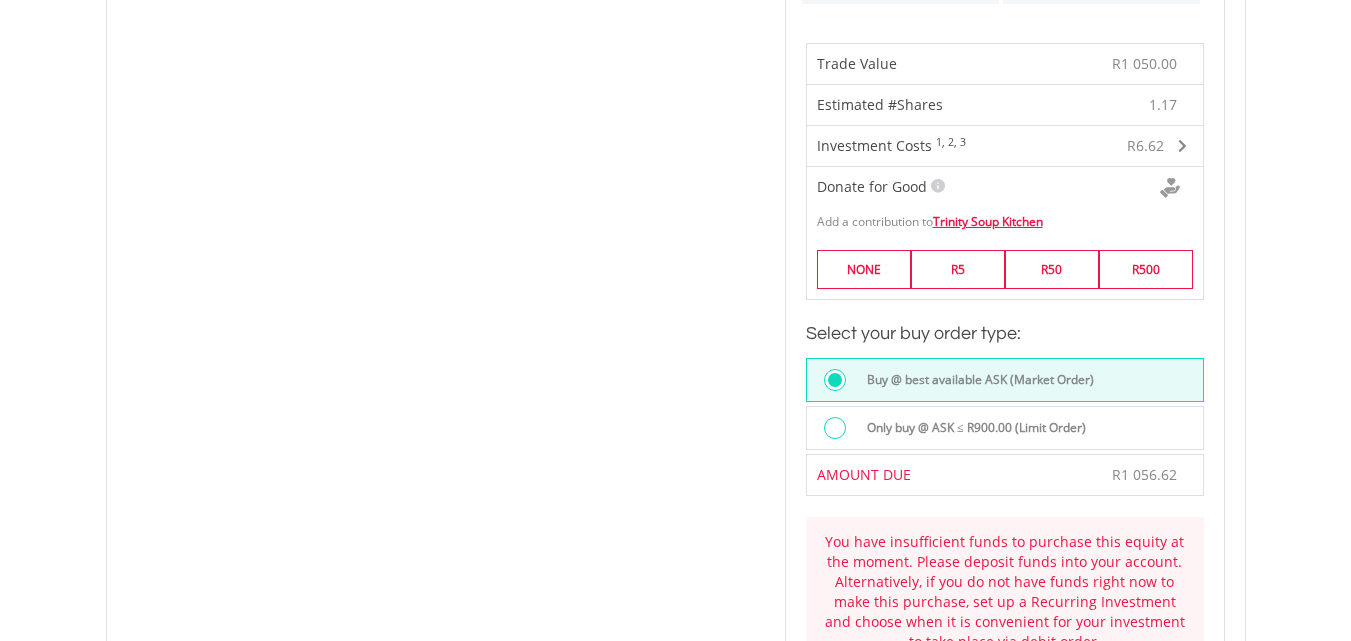 scroll, scrollTop: 1145, scrollLeft: 0, axis: vertical 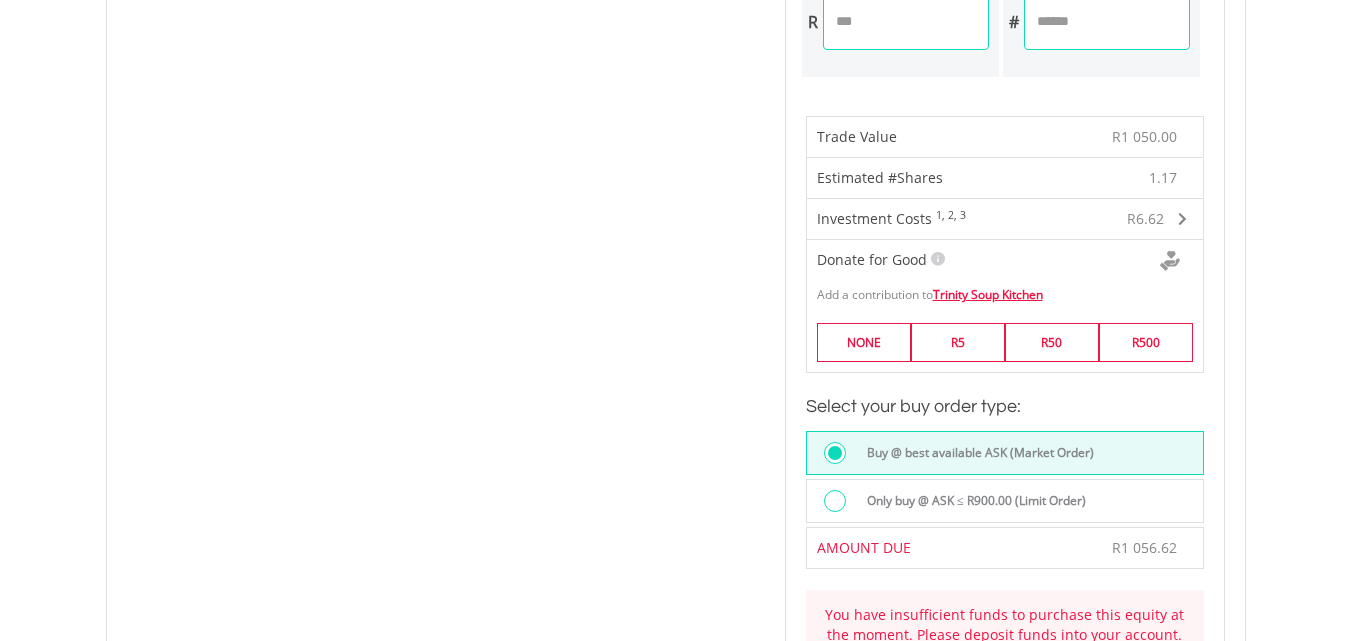 click at bounding box center [835, 501] 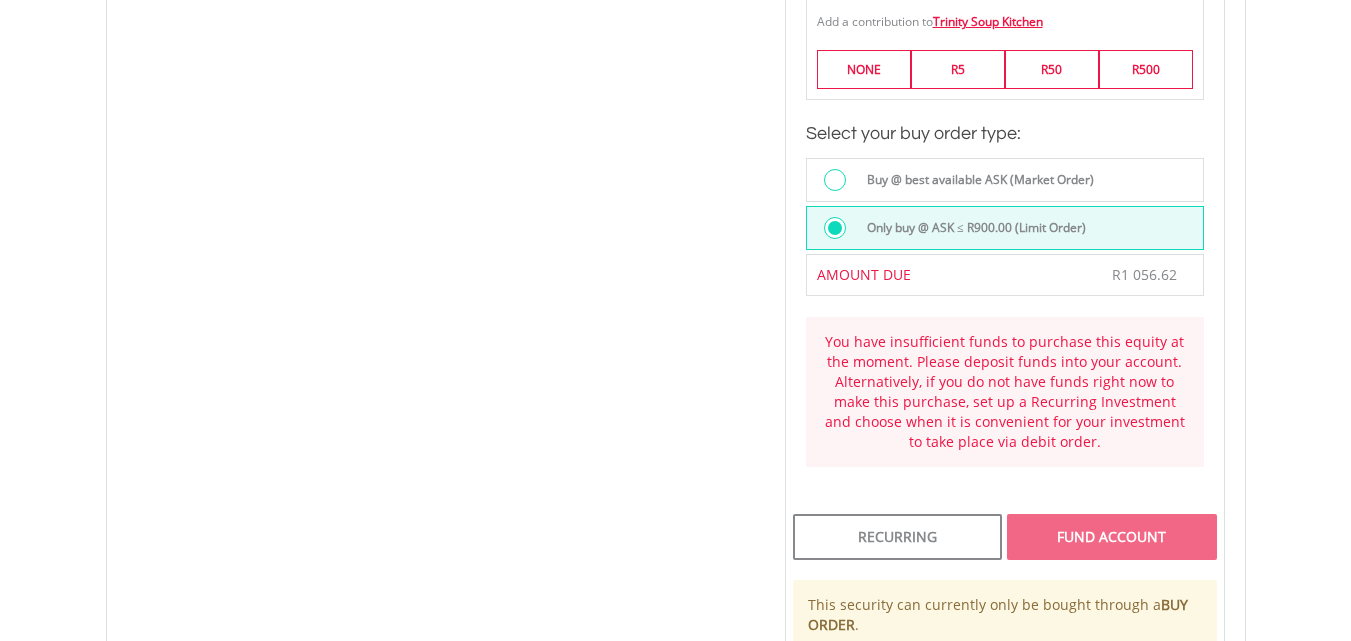 scroll, scrollTop: 1423, scrollLeft: 0, axis: vertical 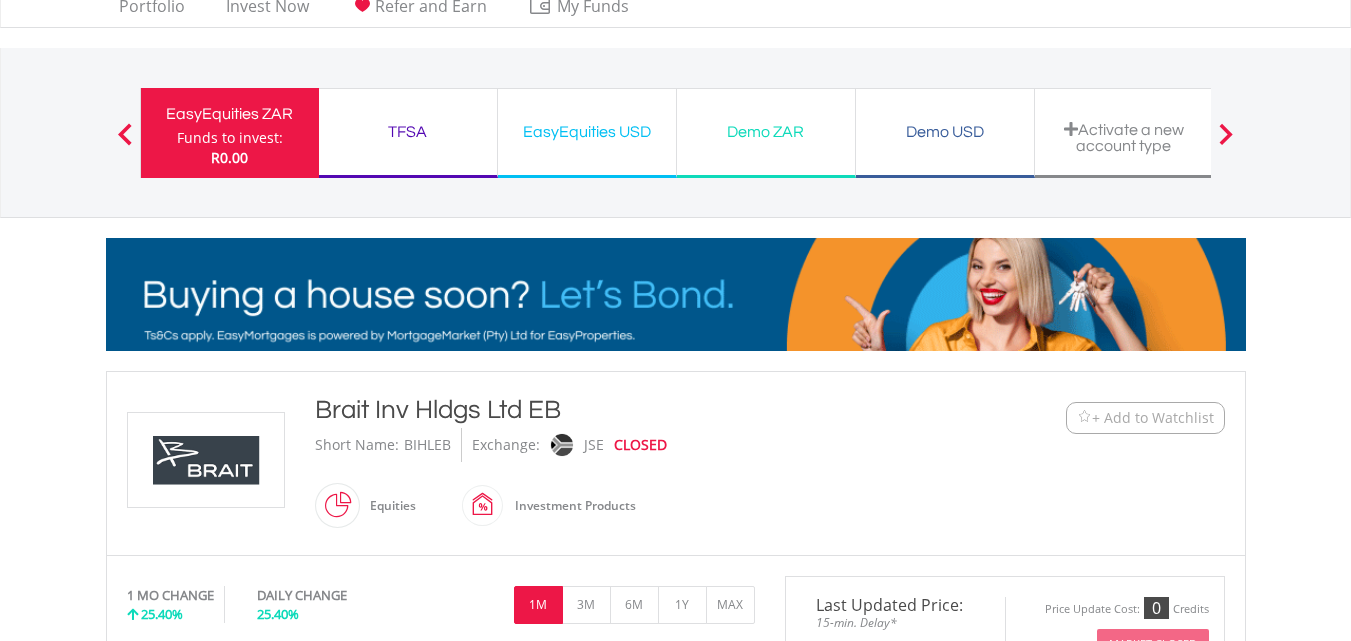 click on "Funds to invest:" at bounding box center [230, 138] 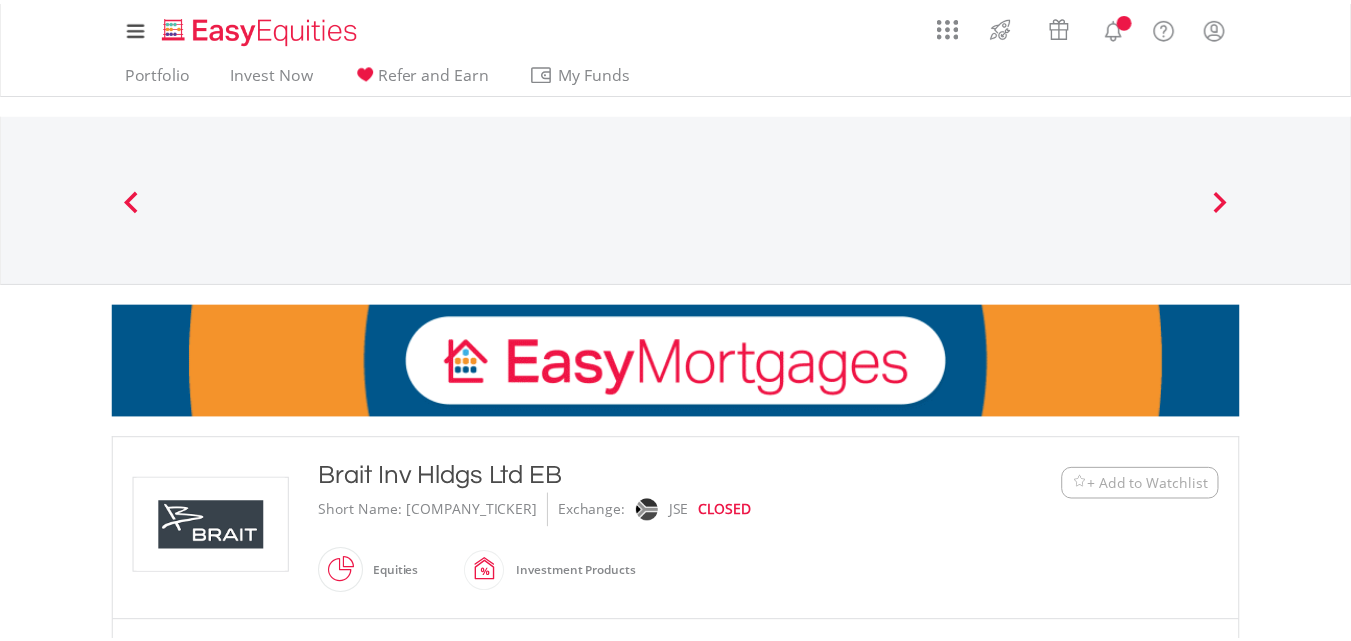 scroll, scrollTop: 0, scrollLeft: 0, axis: both 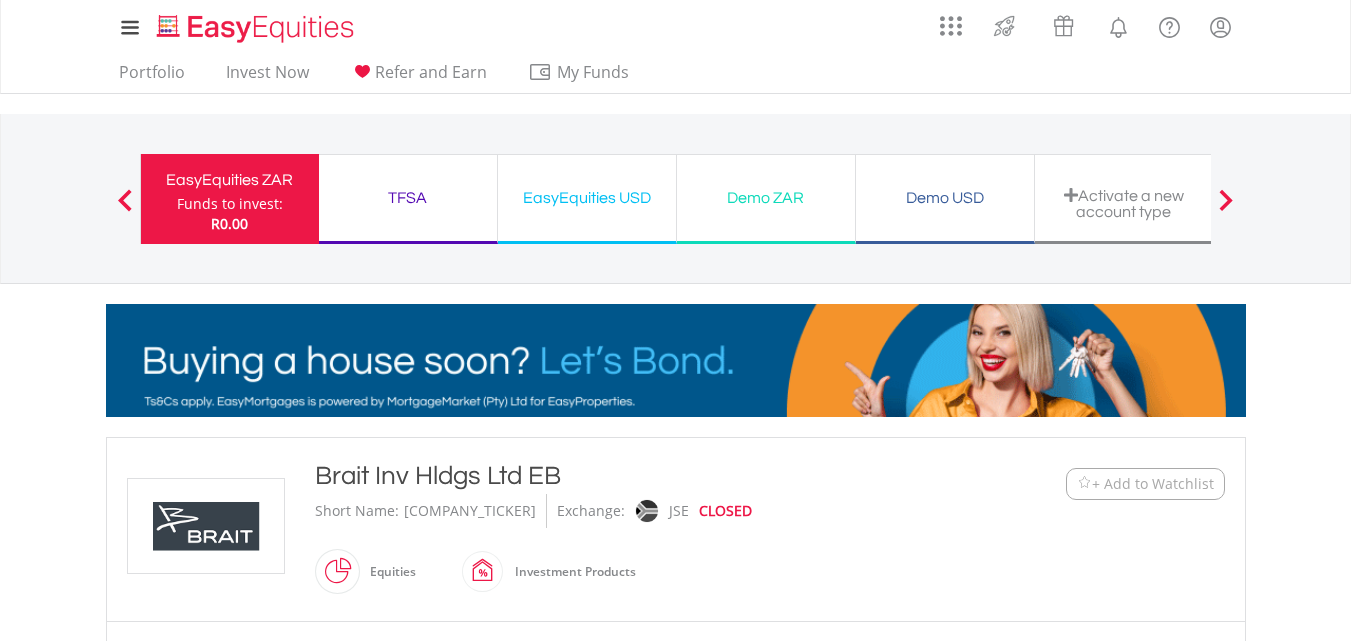 click on "Demo ZAR" at bounding box center [766, 198] 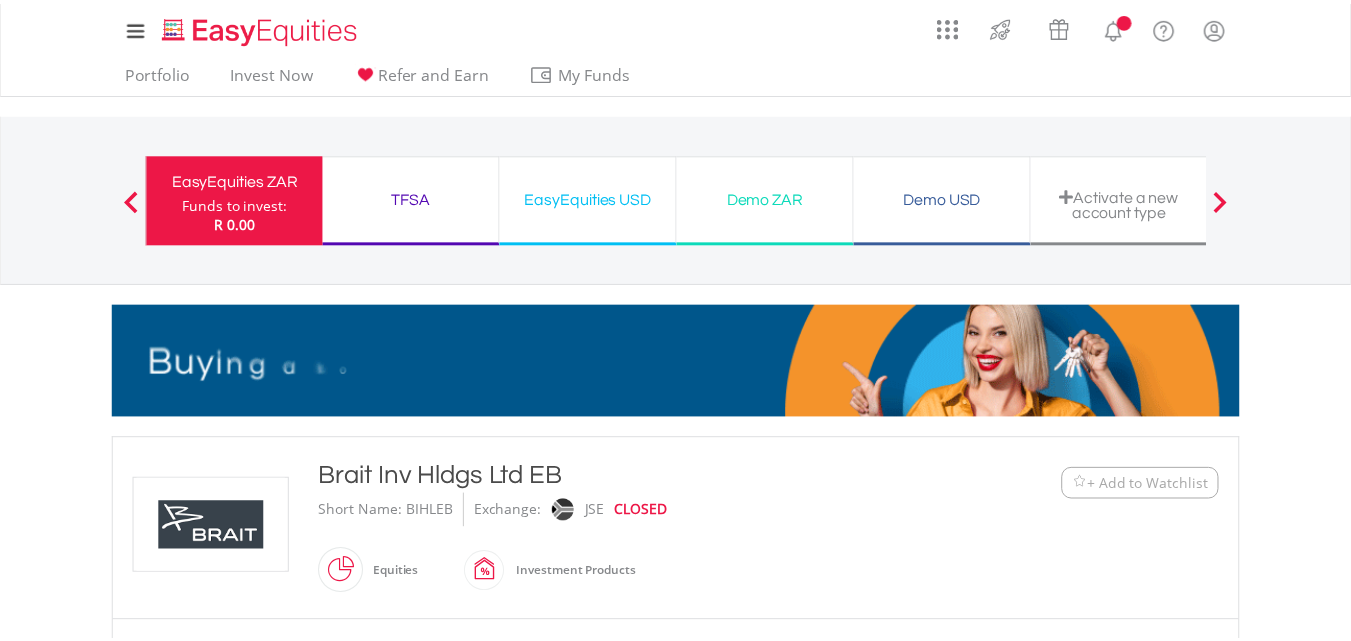 scroll, scrollTop: 0, scrollLeft: 0, axis: both 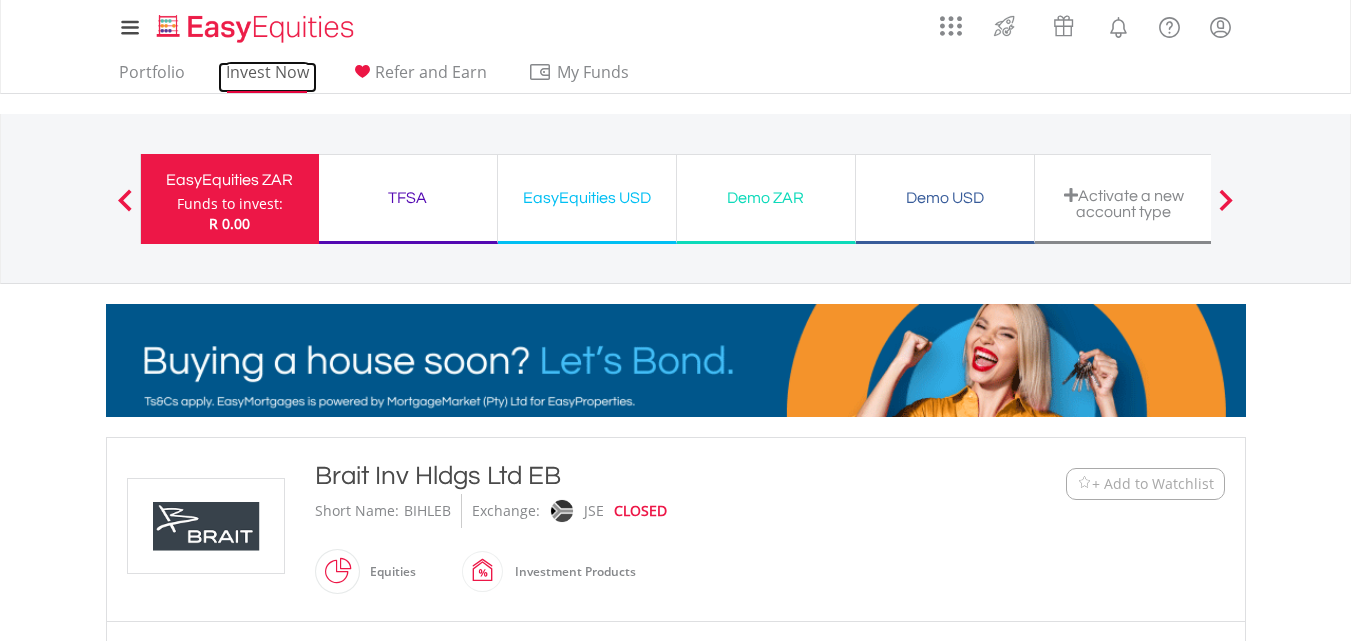 click on "Invest Now" at bounding box center (267, 77) 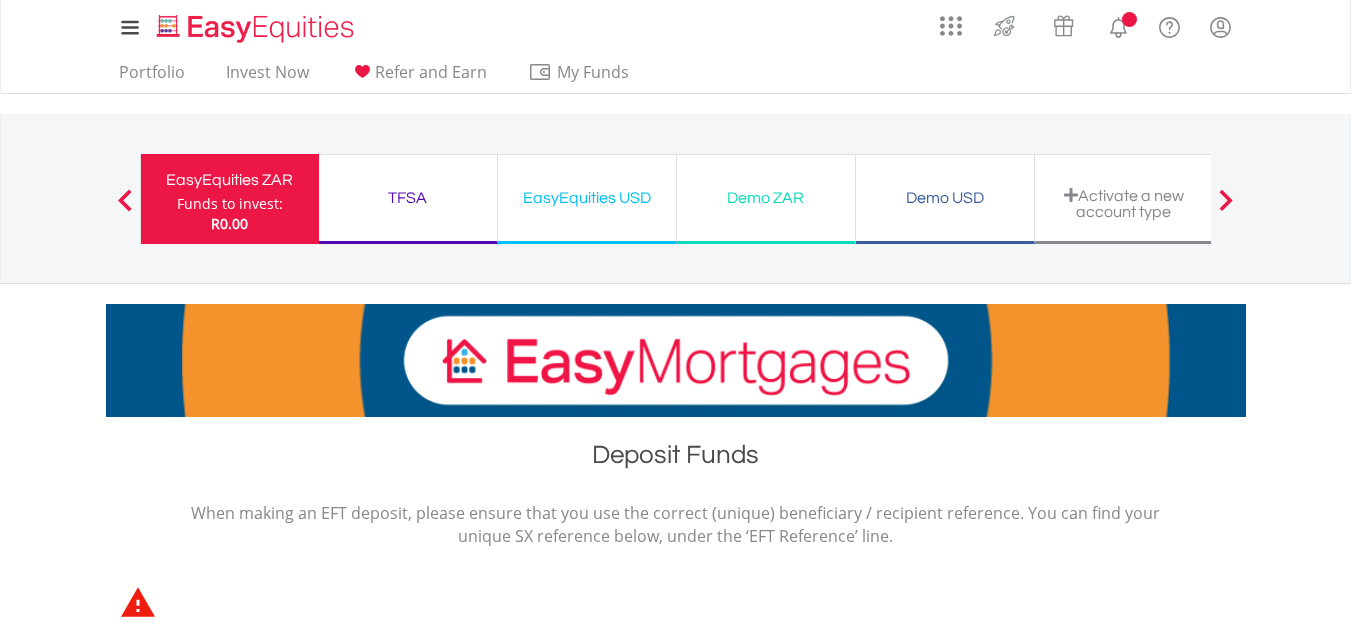 scroll, scrollTop: 0, scrollLeft: 0, axis: both 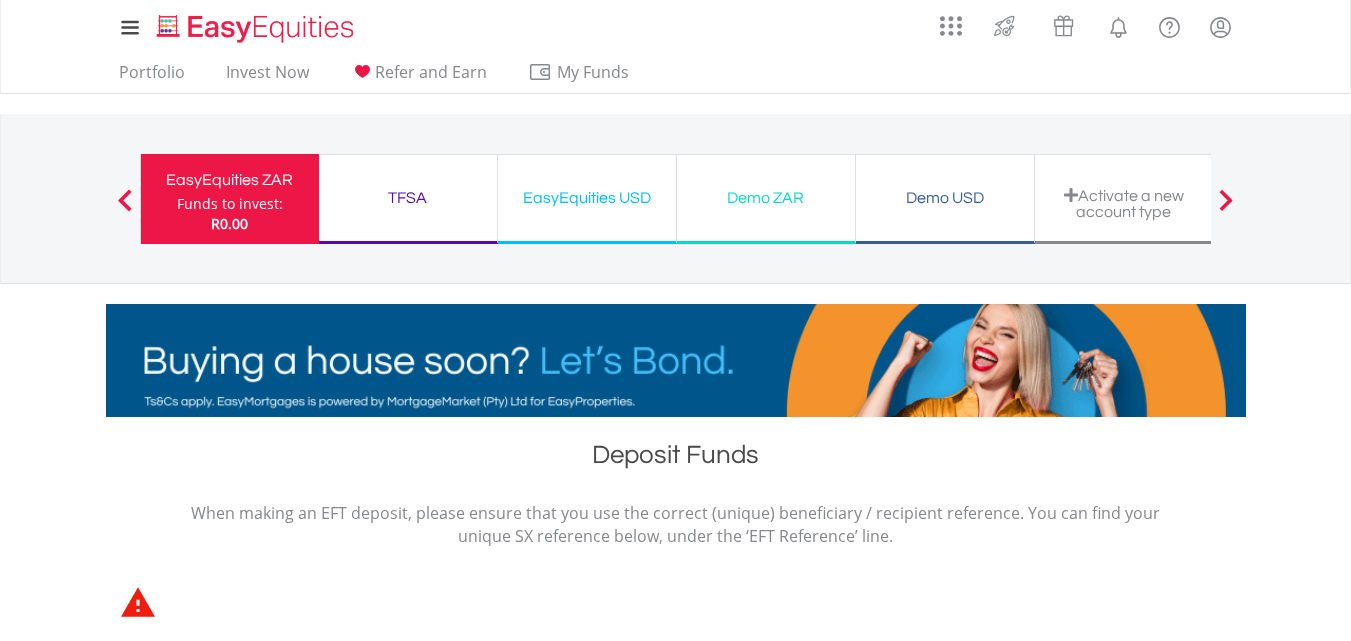 click on "Demo ZAR
Funds to invest:
R0.00" at bounding box center (766, 199) 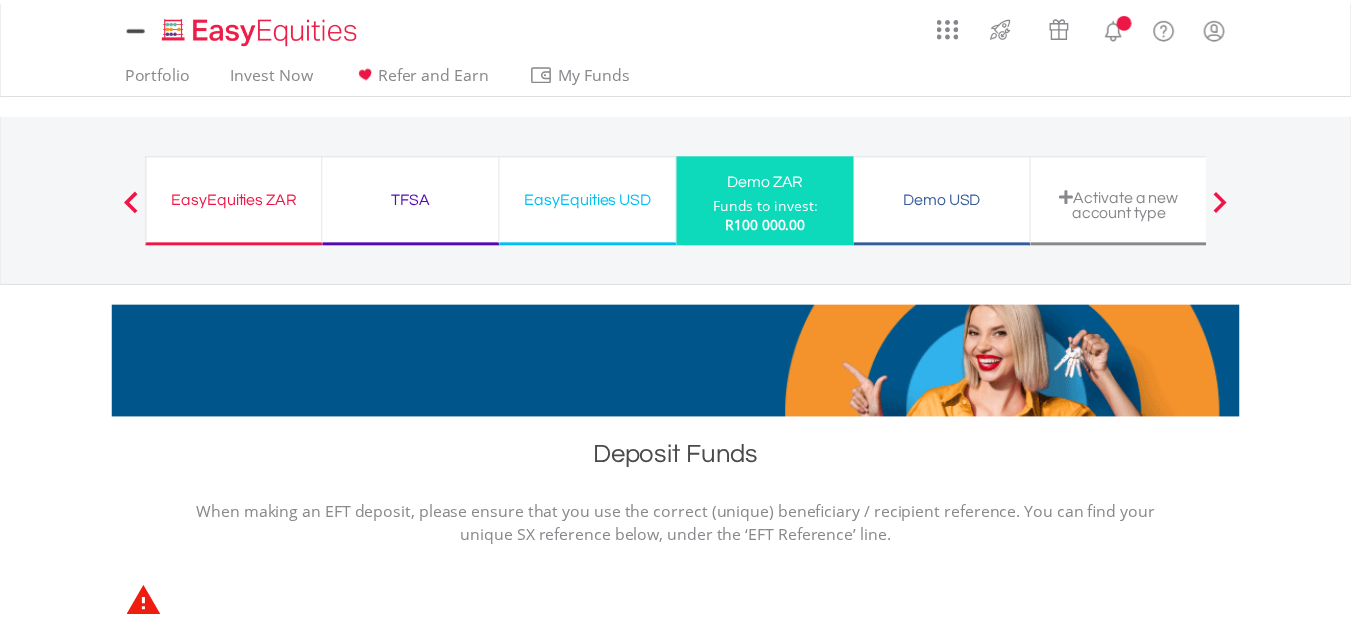scroll, scrollTop: 0, scrollLeft: 0, axis: both 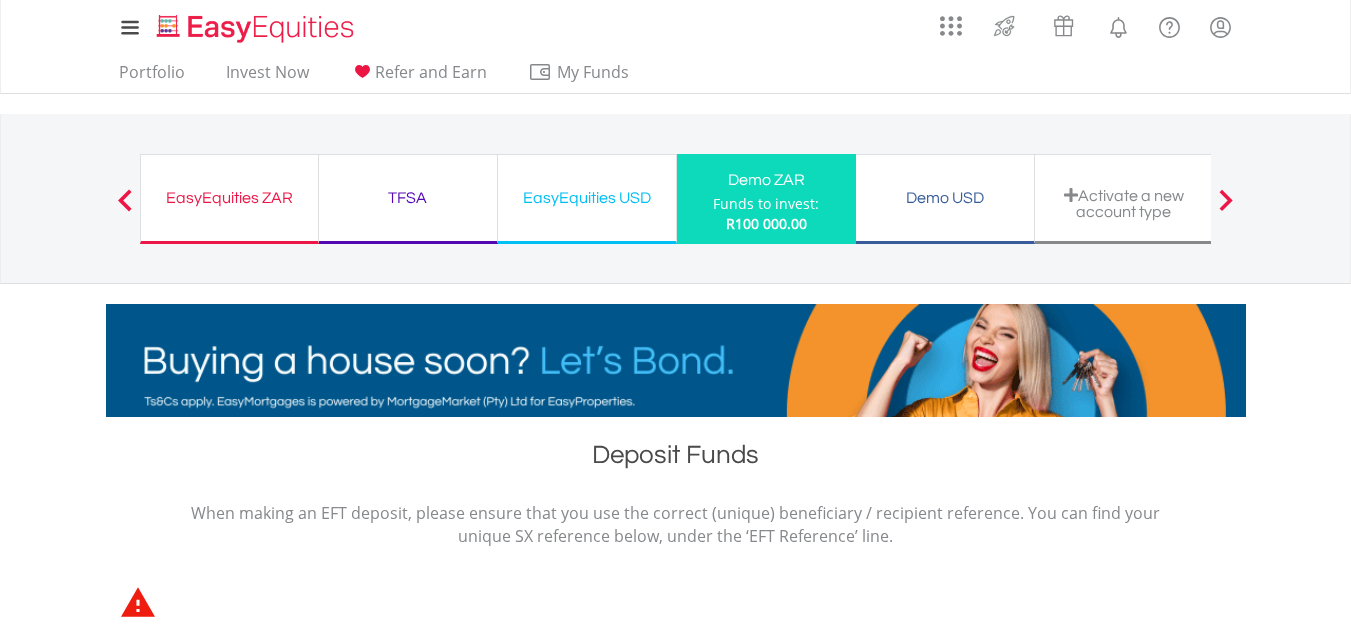 drag, startPoint x: 1350, startPoint y: 137, endPoint x: 1363, endPoint y: 227, distance: 90.934044 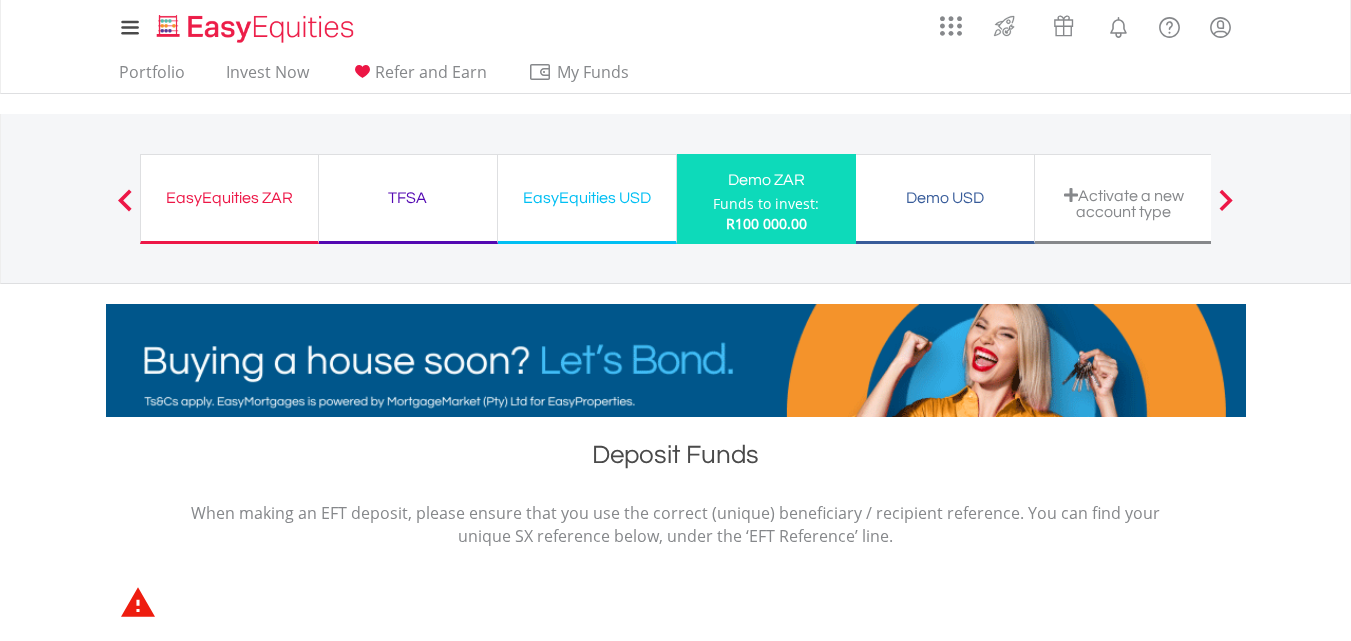 click on "My Investments
Invest Now
New Listings
Sell
My Recurring Investments
Pending Orders
Vouchers
Buy a Voucher
Redeem a Voucher
Account Management" at bounding box center [675, 598] 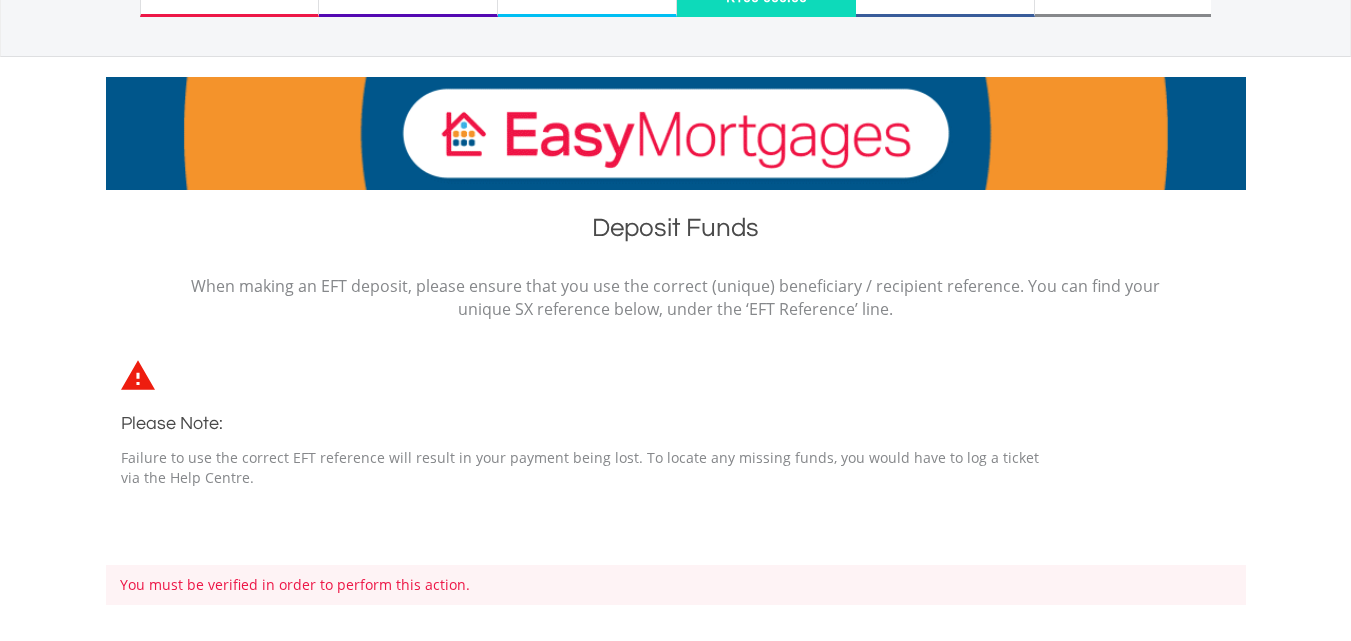drag, startPoint x: 1361, startPoint y: 184, endPoint x: 1360, endPoint y: 310, distance: 126.00397 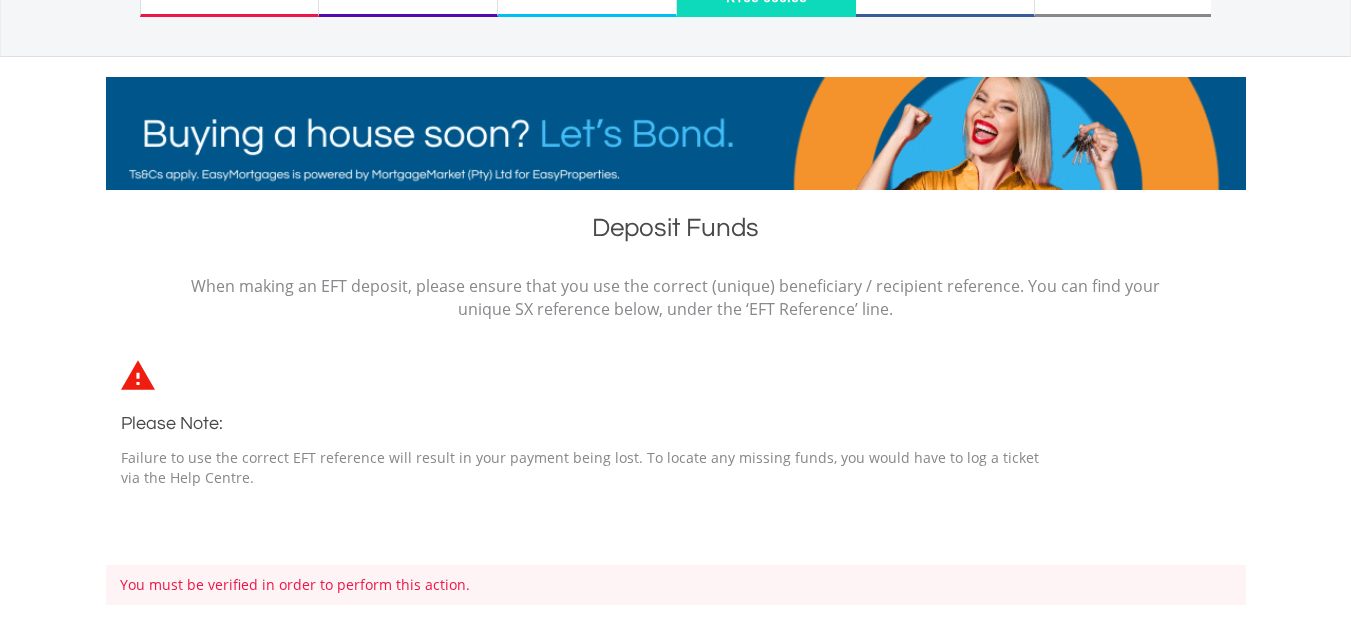 click on "My Investments
Invest Now
New Listings
Sell
My Recurring Investments
Pending Orders
Vouchers
Buy a Voucher
Redeem a Voucher
Account Management" at bounding box center [675, 371] 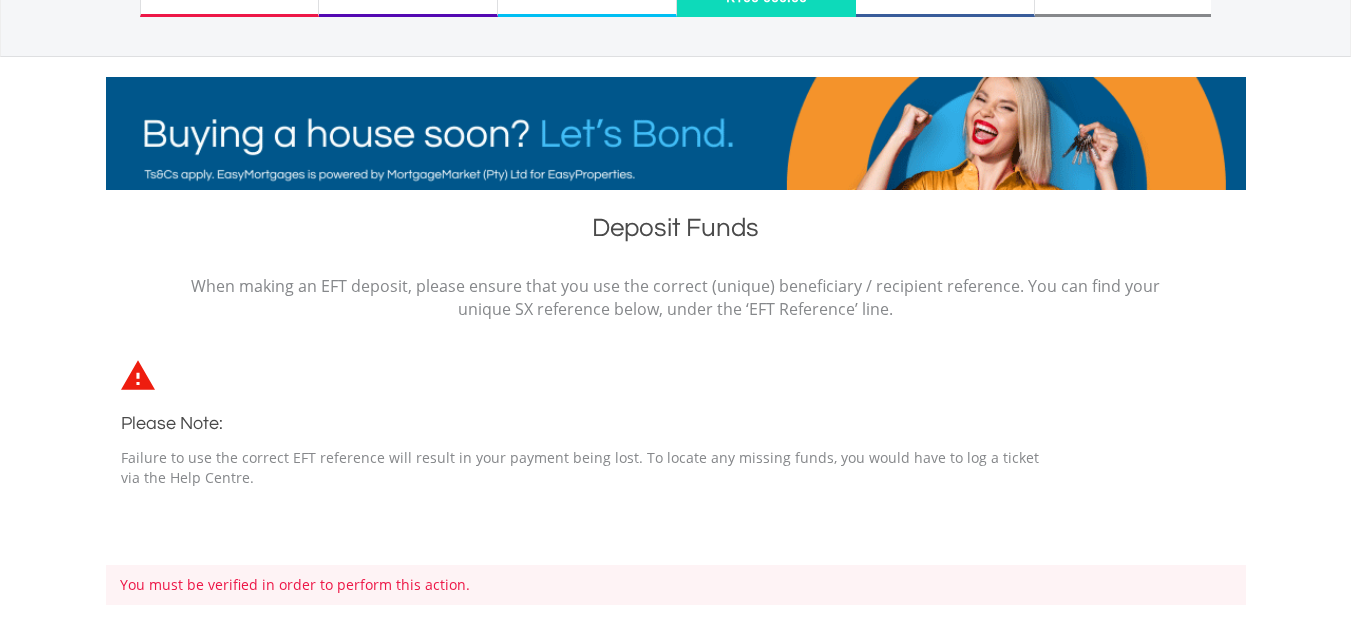 scroll, scrollTop: 246, scrollLeft: 0, axis: vertical 